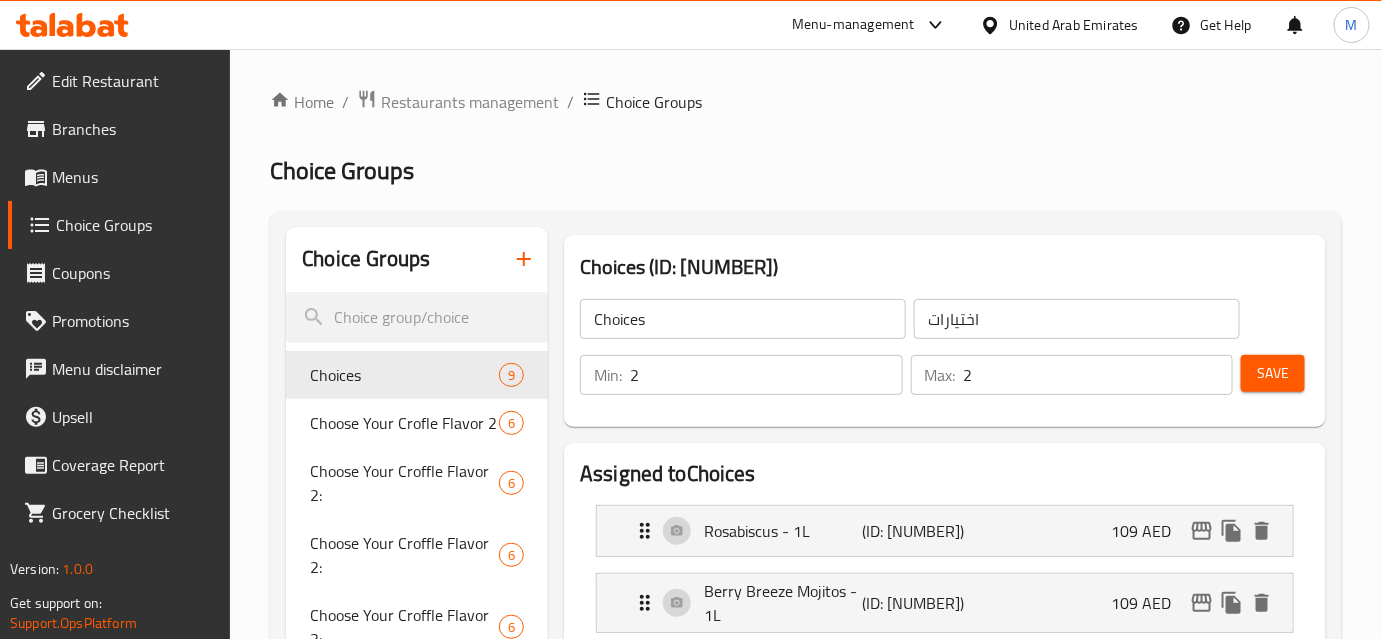 scroll, scrollTop: 90, scrollLeft: 0, axis: vertical 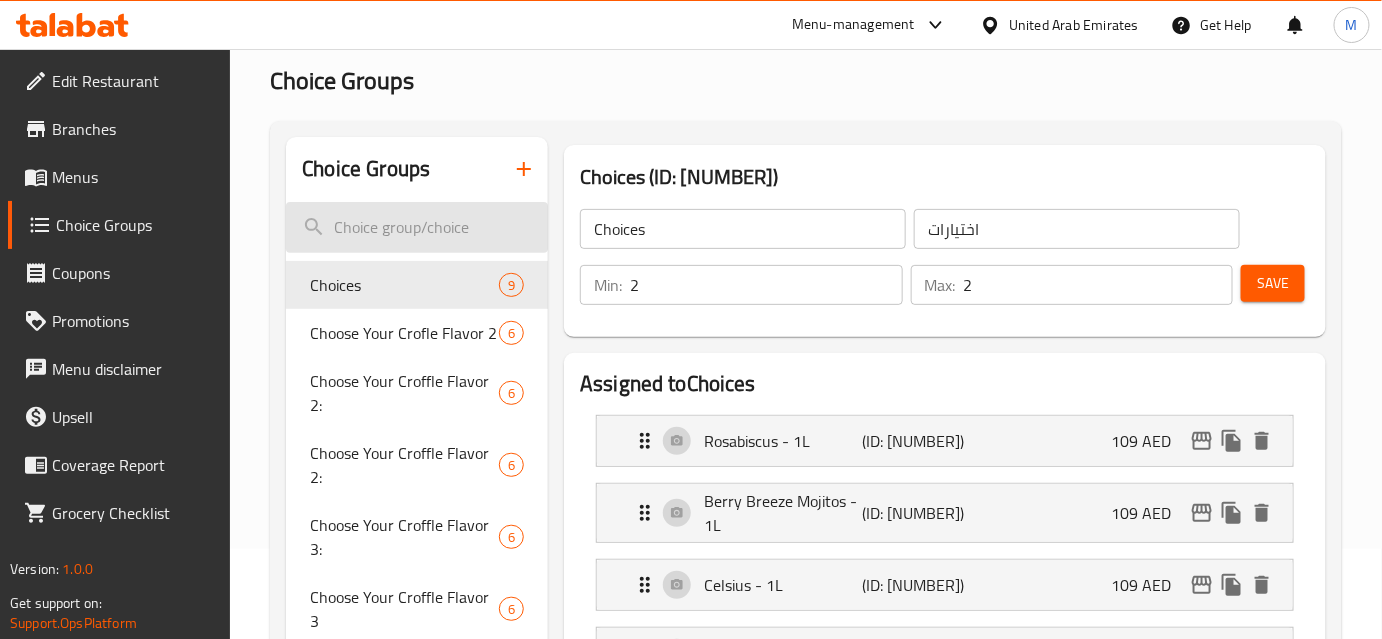 click at bounding box center [417, 227] 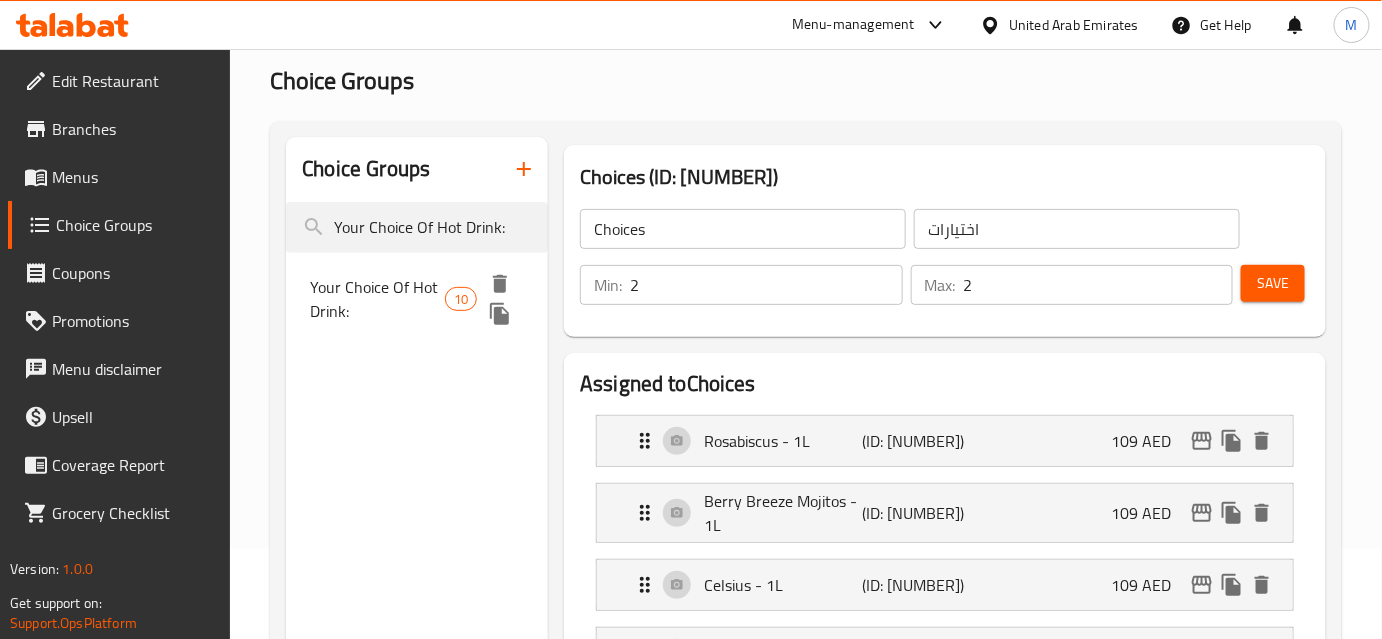 type on "Your Choice Of Hot Drink:" 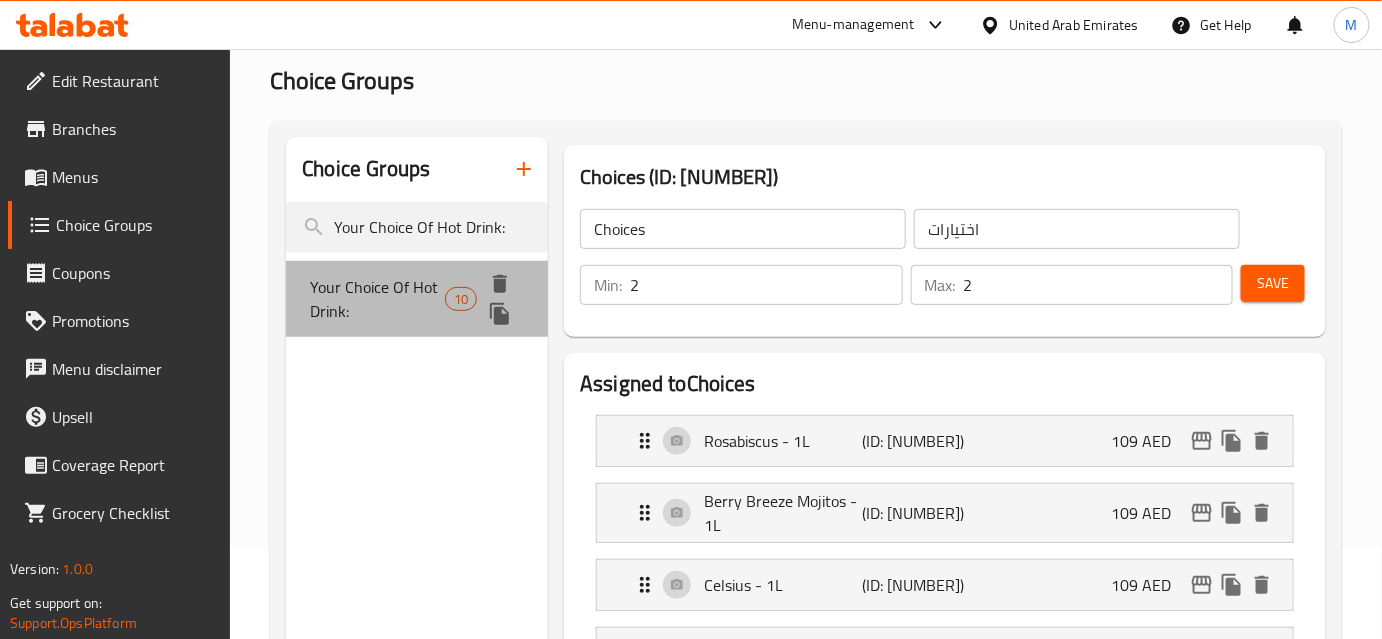 click on "Your Choice Of Hot Drink:" at bounding box center (377, 299) 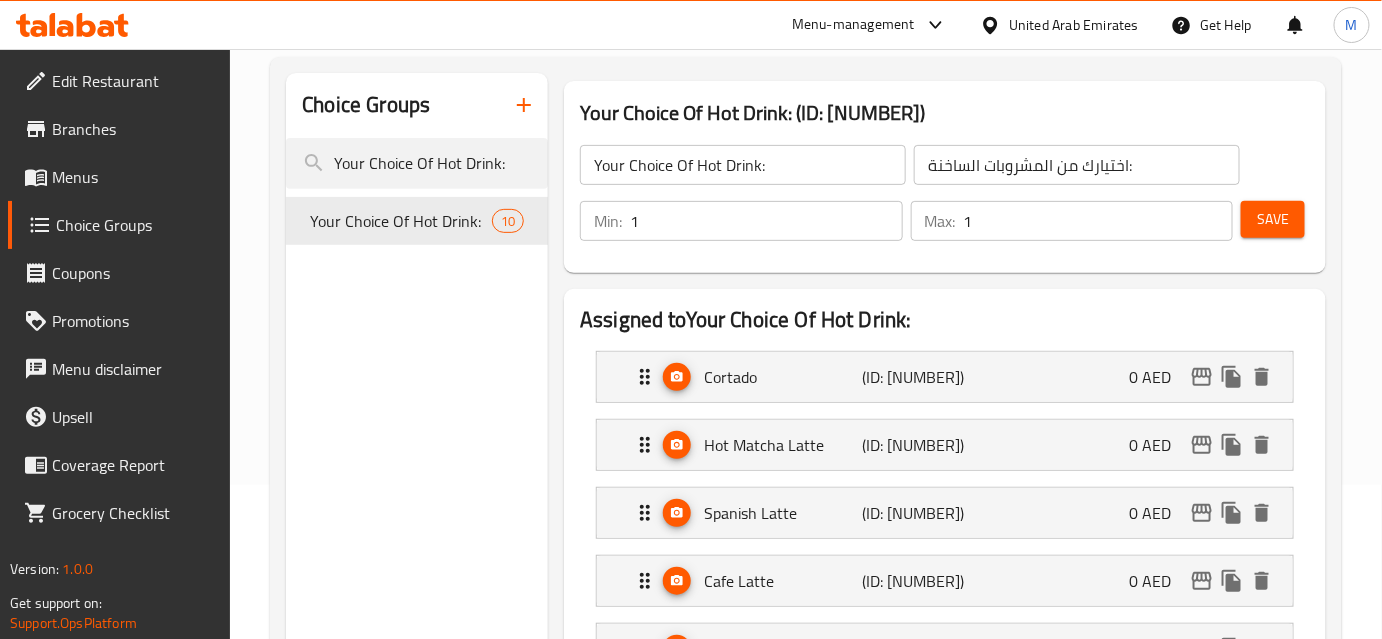 scroll, scrollTop: 181, scrollLeft: 0, axis: vertical 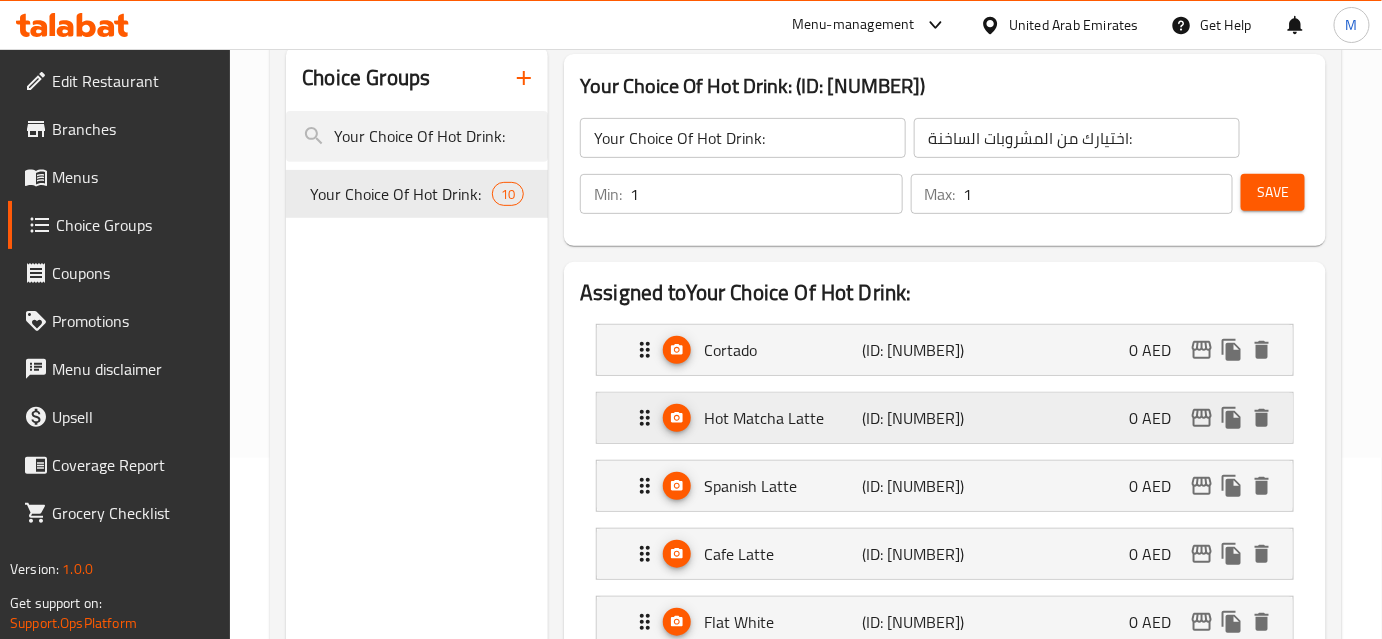 click on "Hot Matcha Latte" at bounding box center (783, 418) 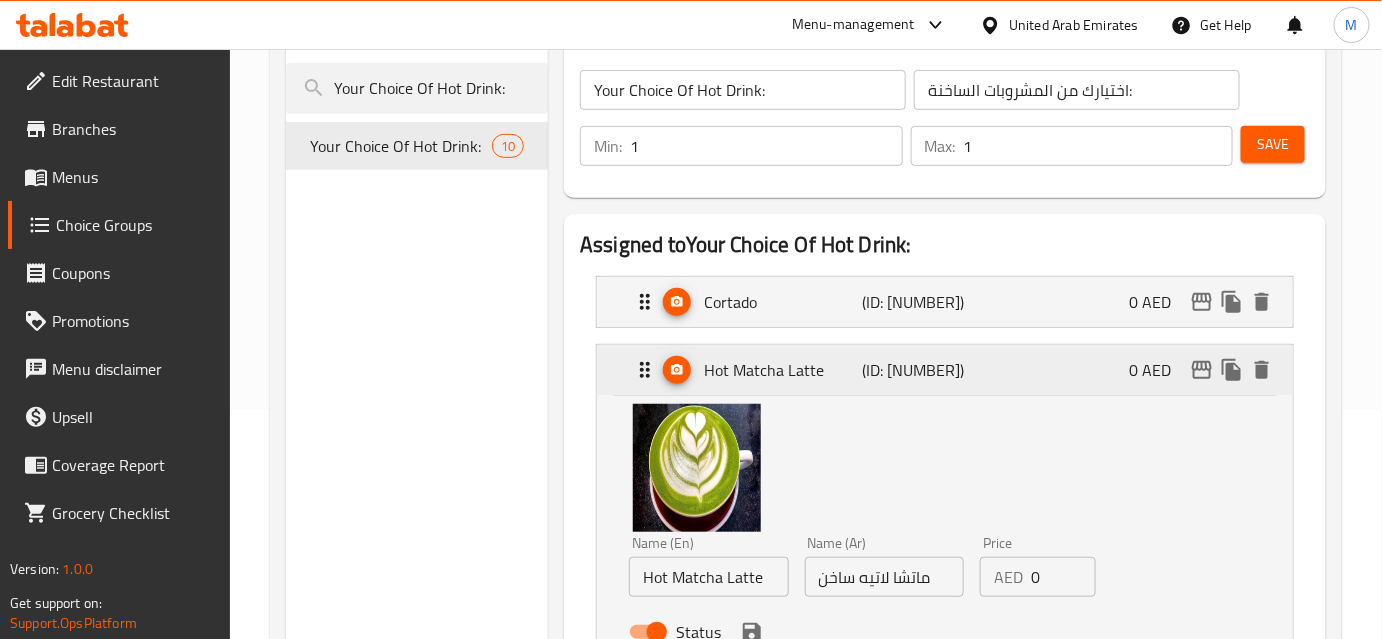 scroll, scrollTop: 272, scrollLeft: 0, axis: vertical 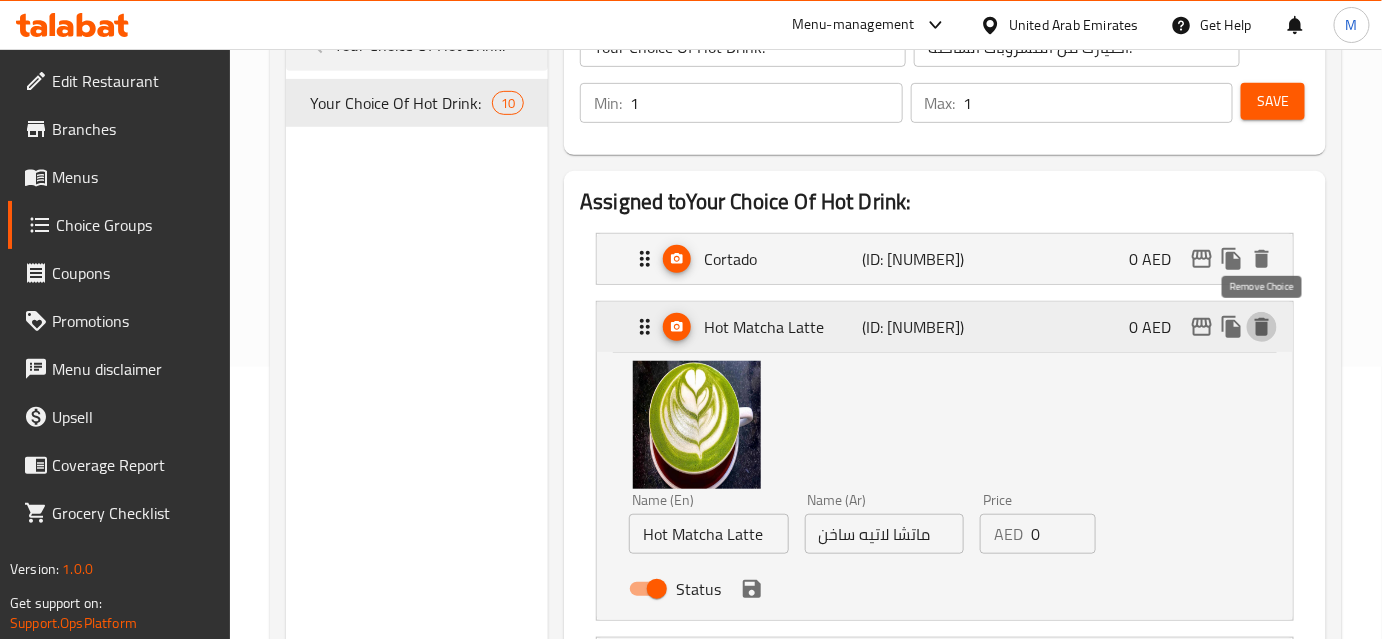 click at bounding box center (1262, 327) 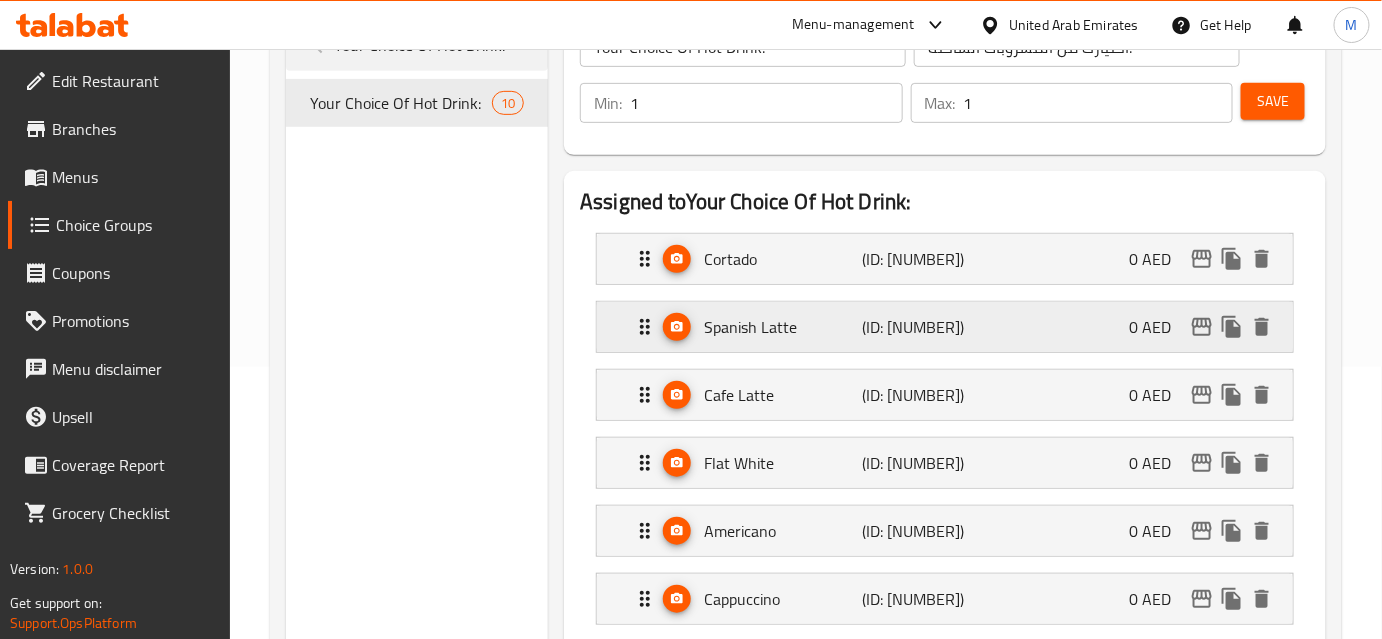scroll, scrollTop: 90, scrollLeft: 0, axis: vertical 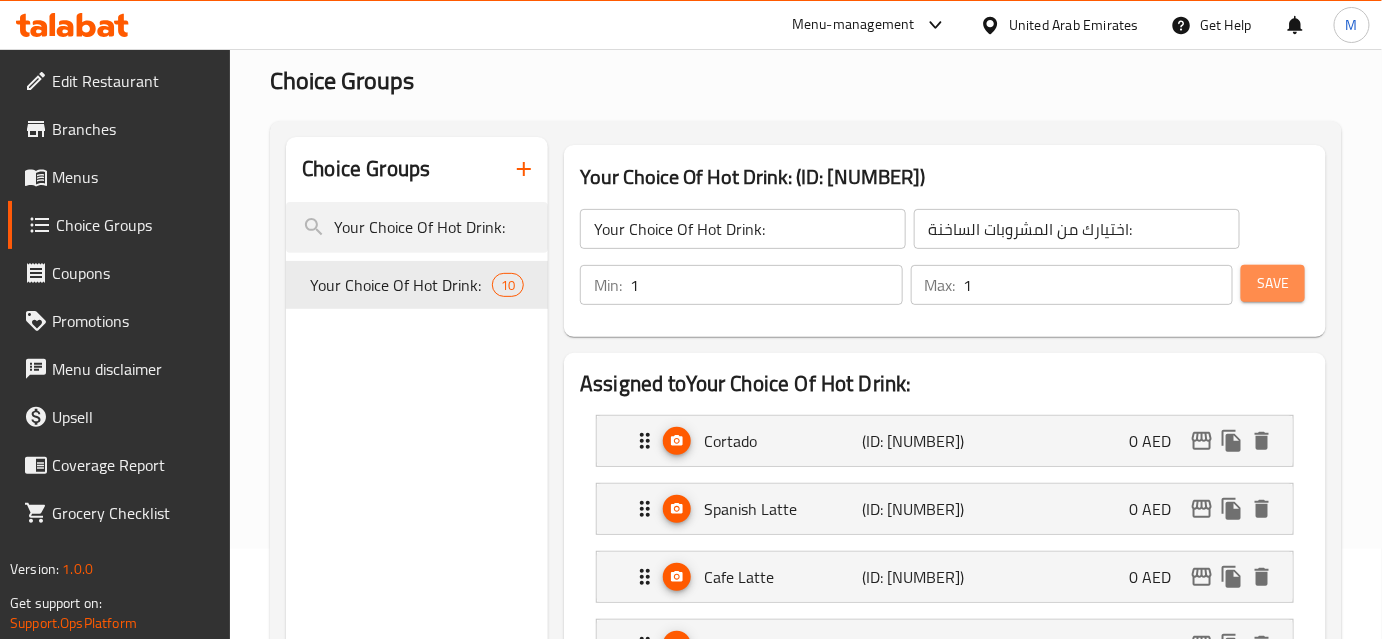click on "Save" at bounding box center [1273, 283] 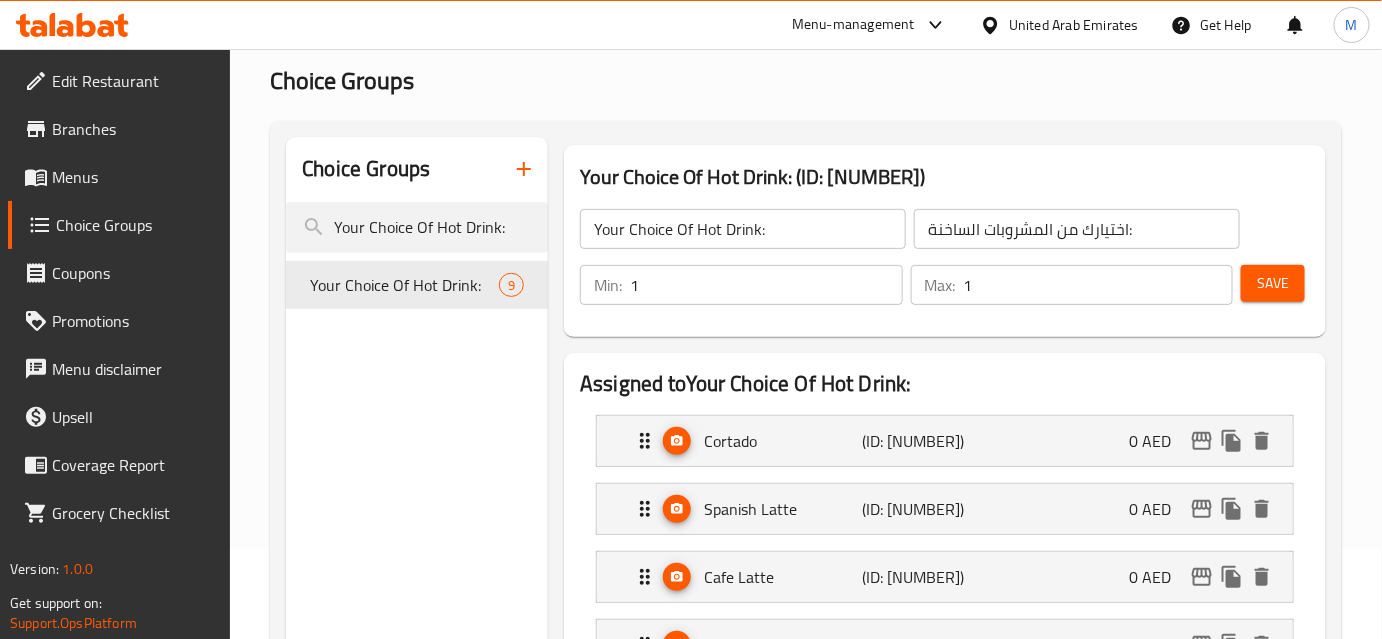 click at bounding box center (72, 25) 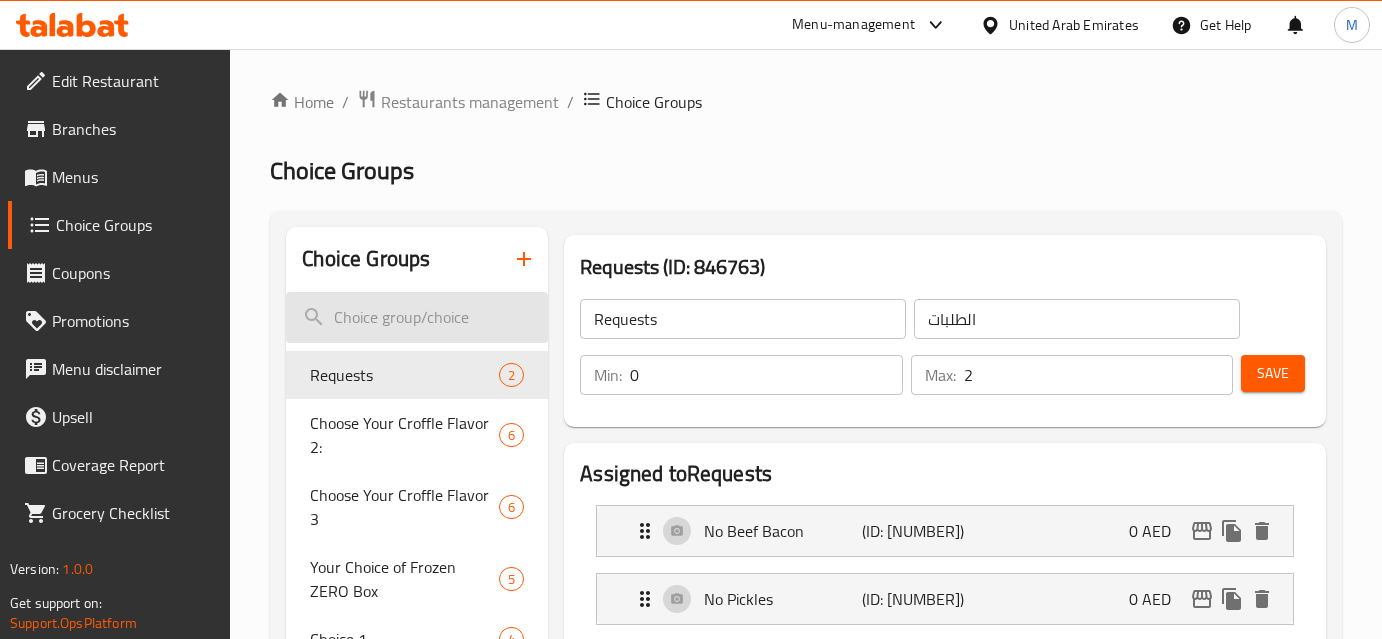 click at bounding box center [417, 317] 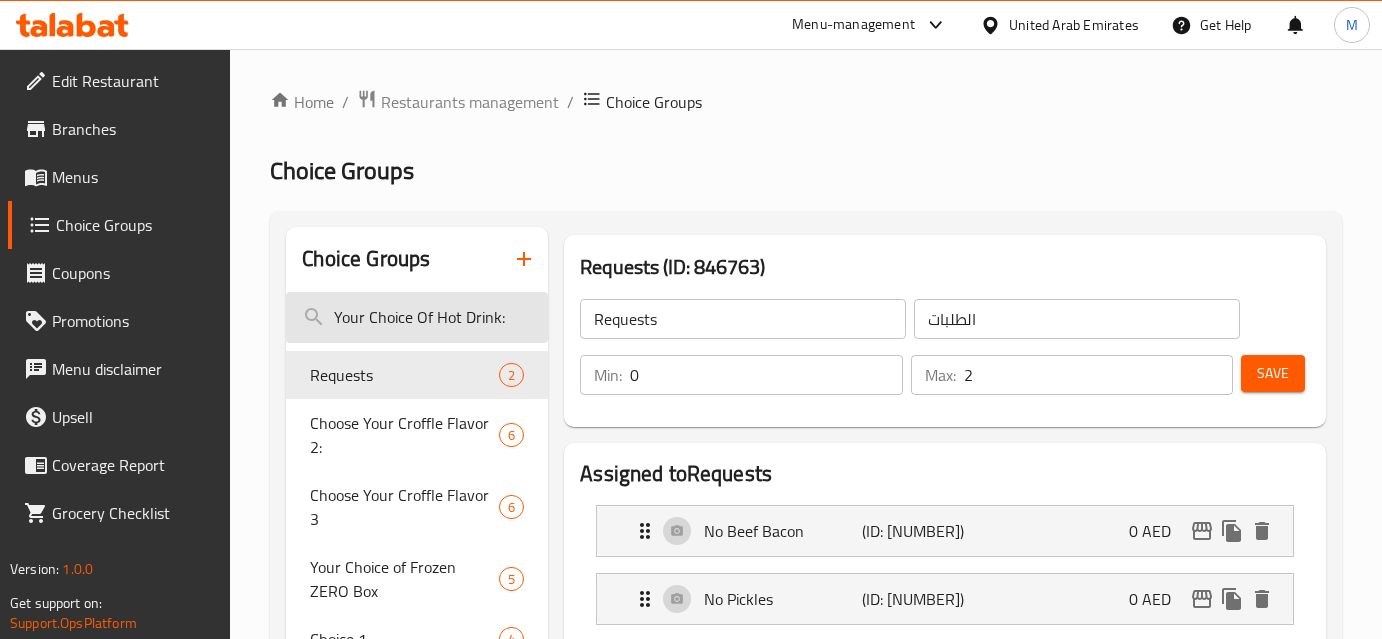 scroll, scrollTop: 0, scrollLeft: 0, axis: both 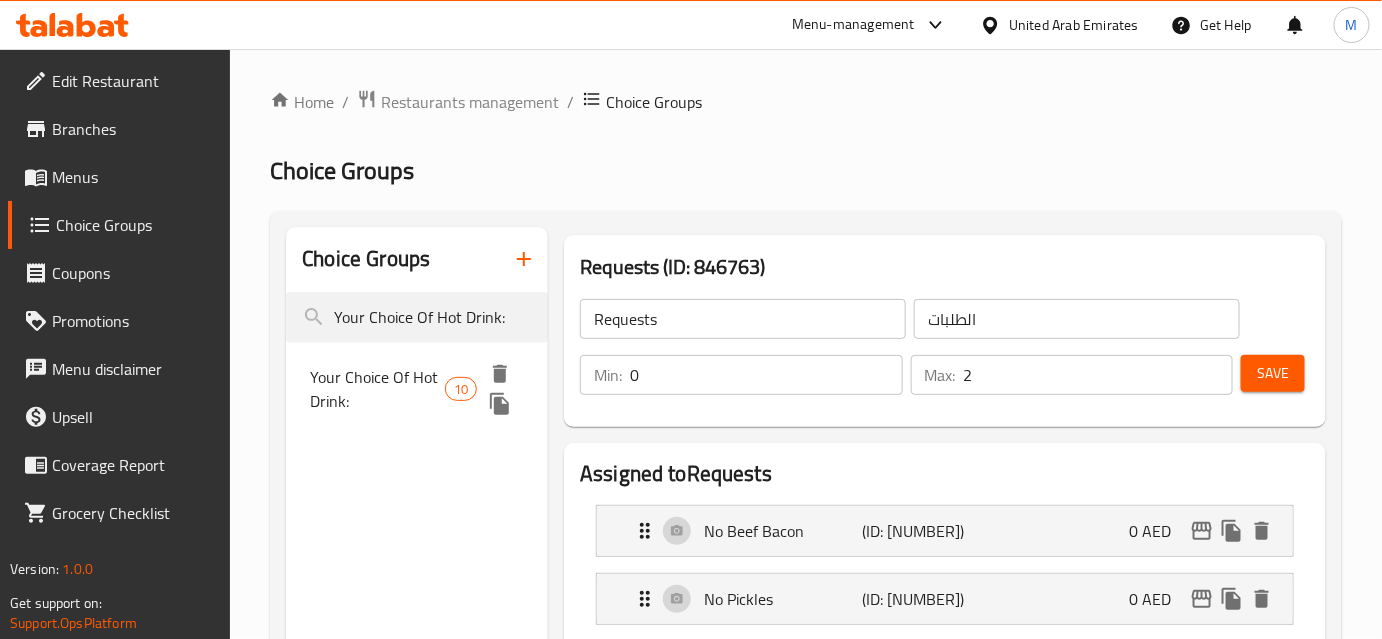 type on "Your Choice Of Hot Drink:" 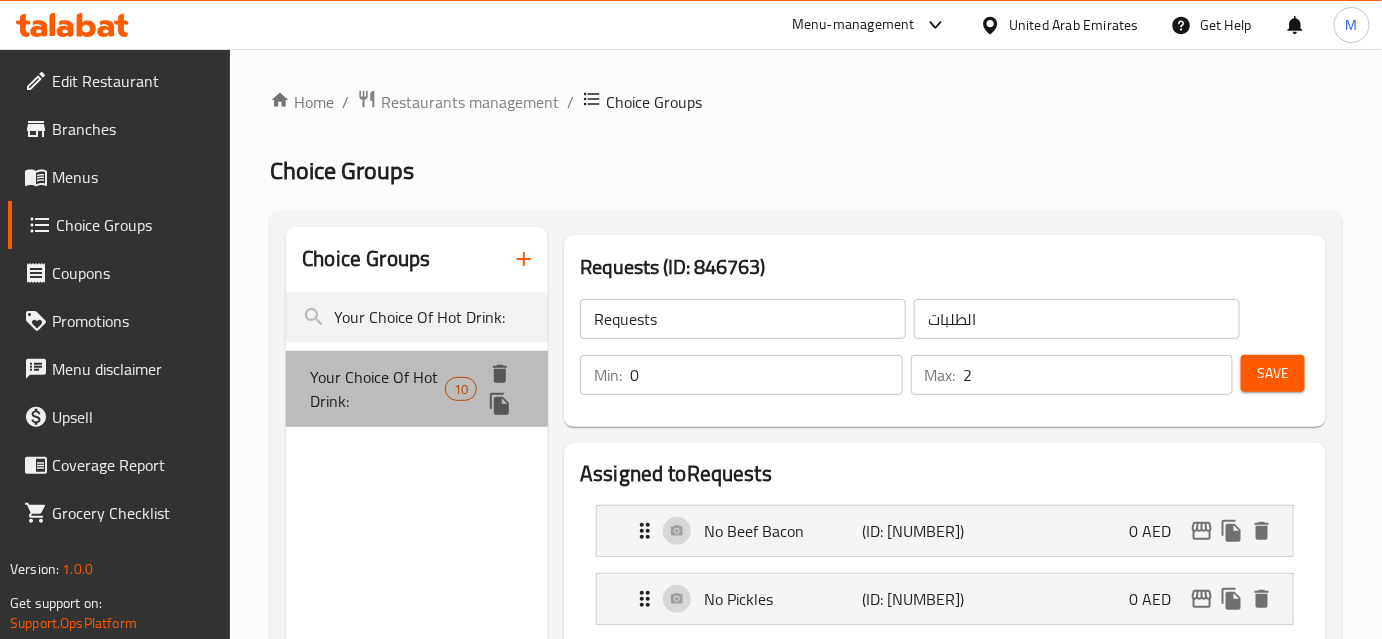 click on "Your Choice Of Hot Drink:" at bounding box center [377, 389] 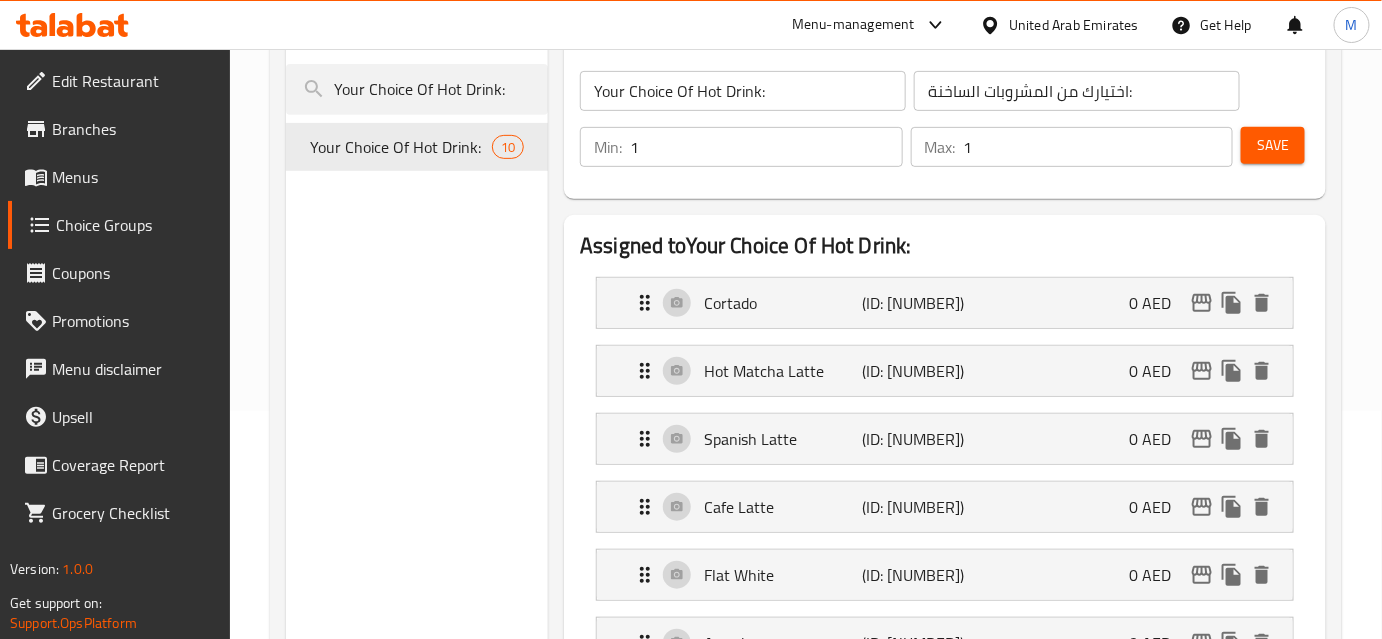scroll, scrollTop: 272, scrollLeft: 0, axis: vertical 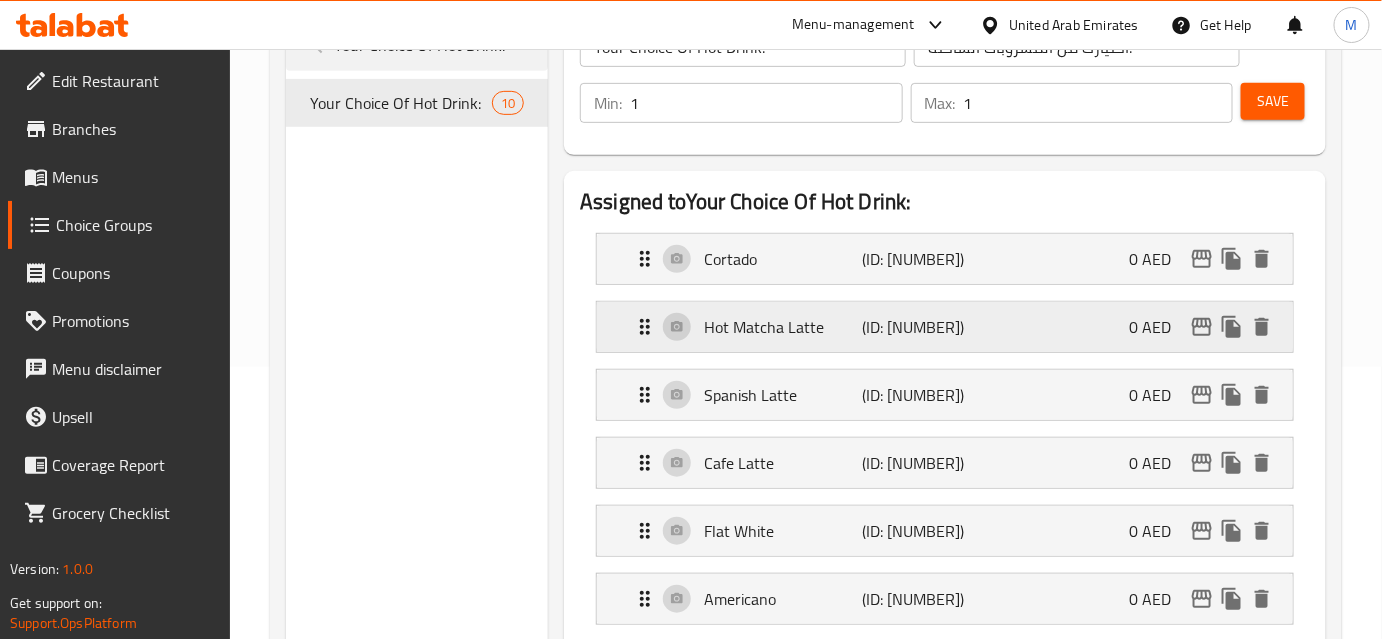 click on "(ID: [NUMBER])" at bounding box center [914, 327] 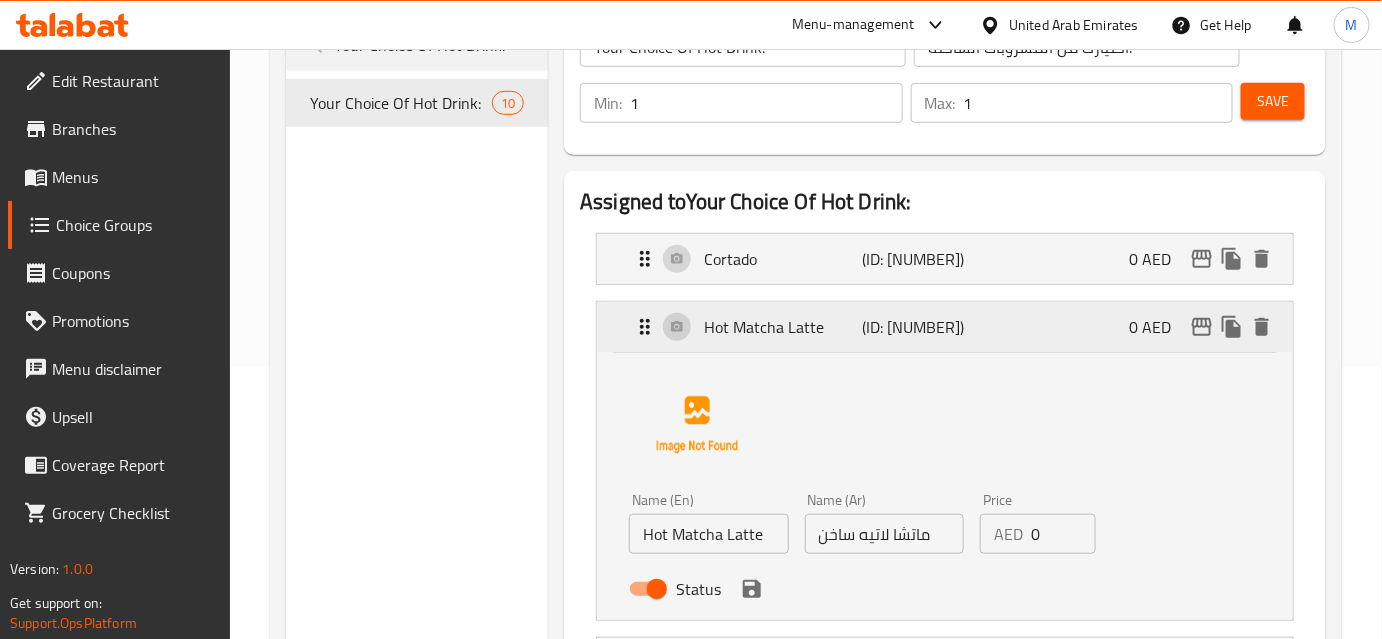 click on "(ID: [NUMBER])" at bounding box center [914, 327] 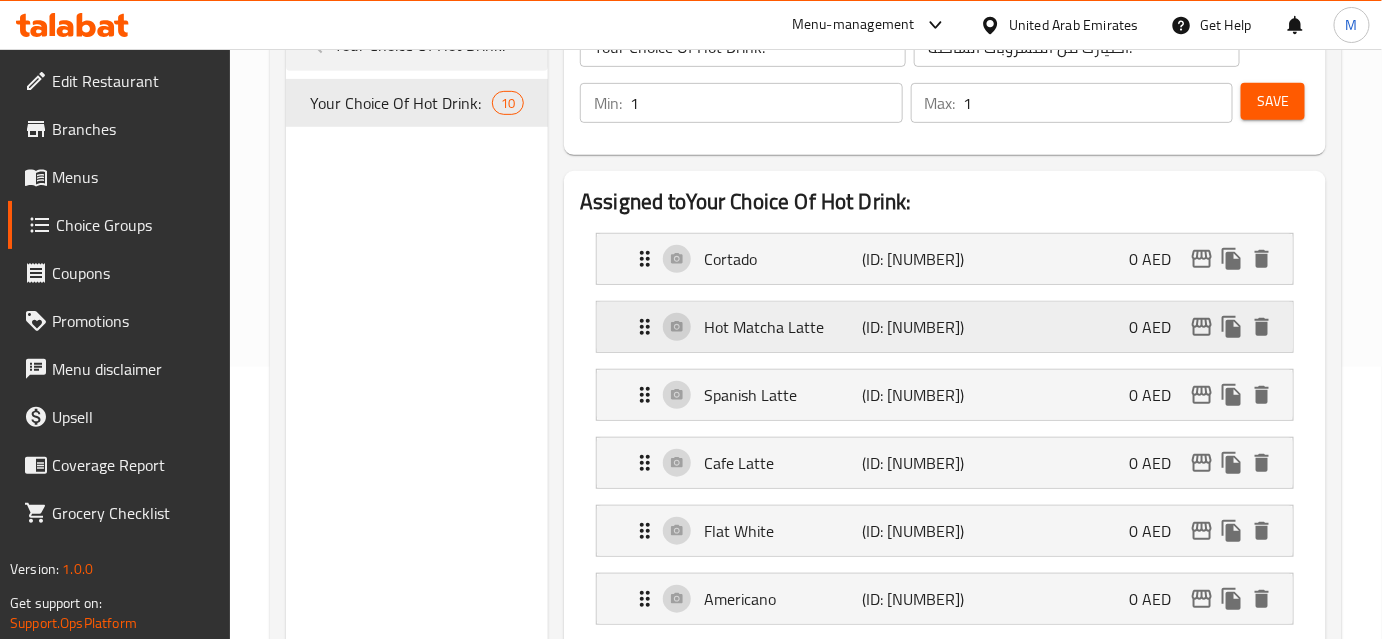 click on "Hot Matcha Latte (ID: [NUMBER]) [NUMBER] AED" at bounding box center [945, 259] 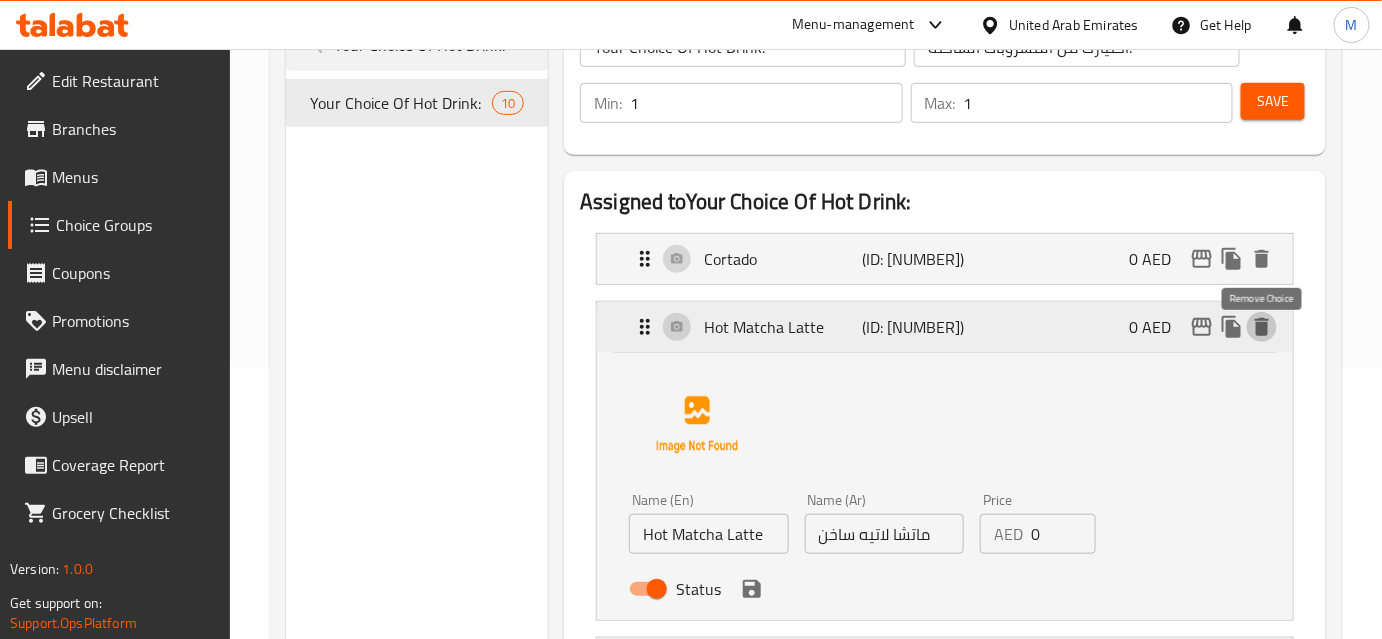 click at bounding box center [1262, 327] 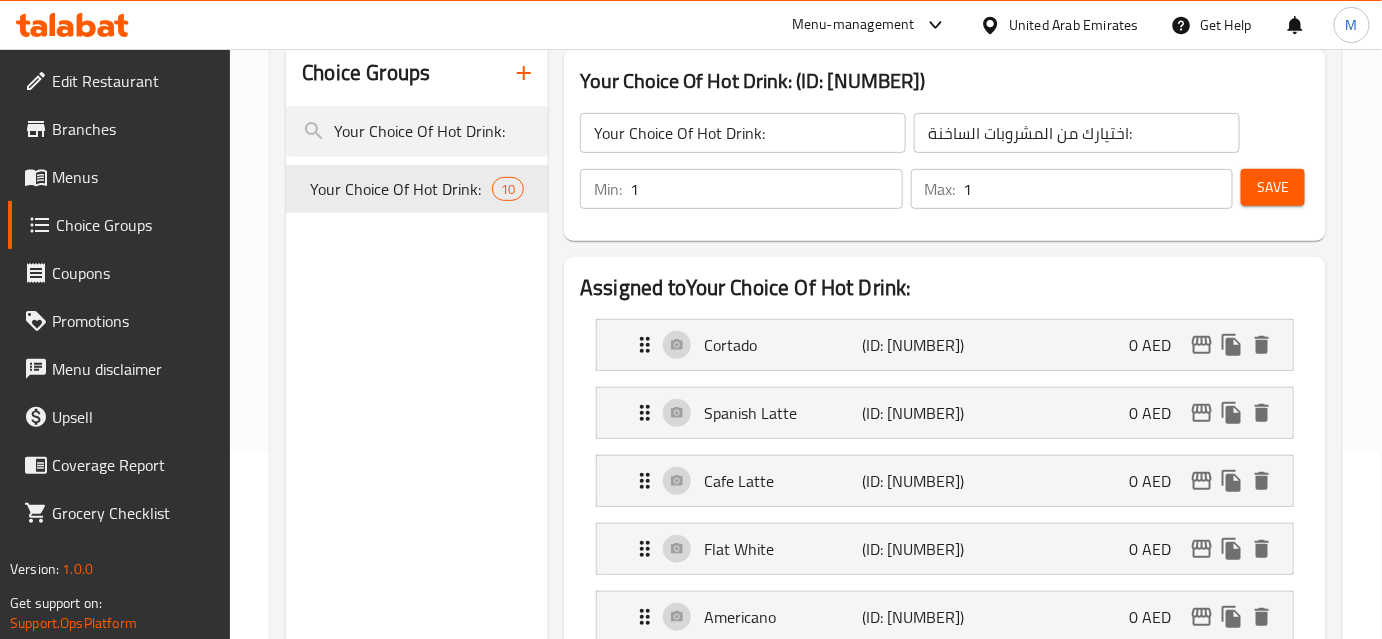 scroll, scrollTop: 90, scrollLeft: 0, axis: vertical 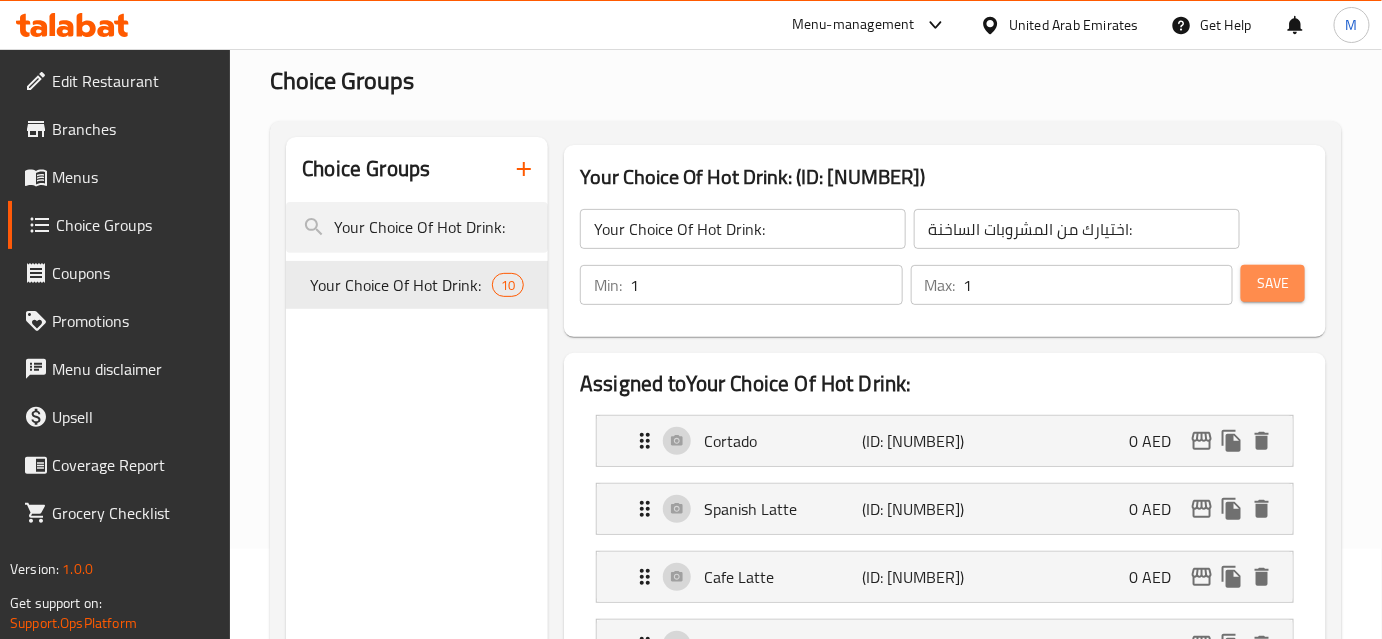 click on "Save" at bounding box center (1273, 283) 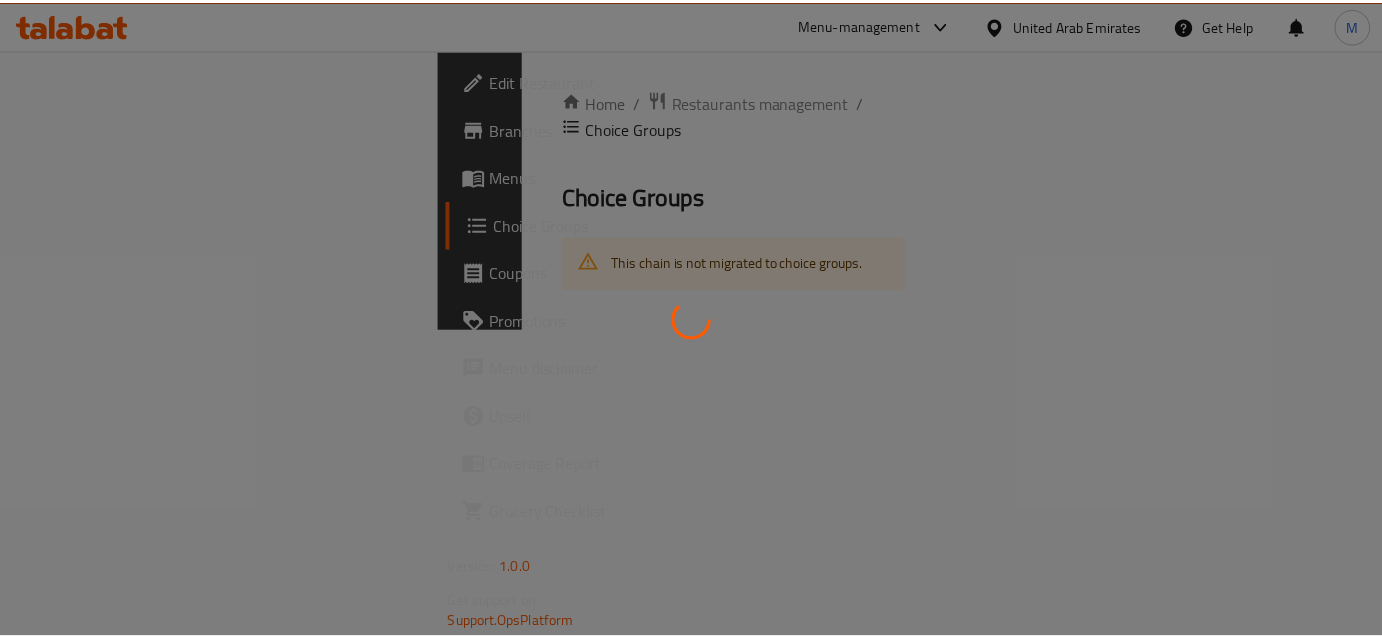 scroll, scrollTop: 0, scrollLeft: 0, axis: both 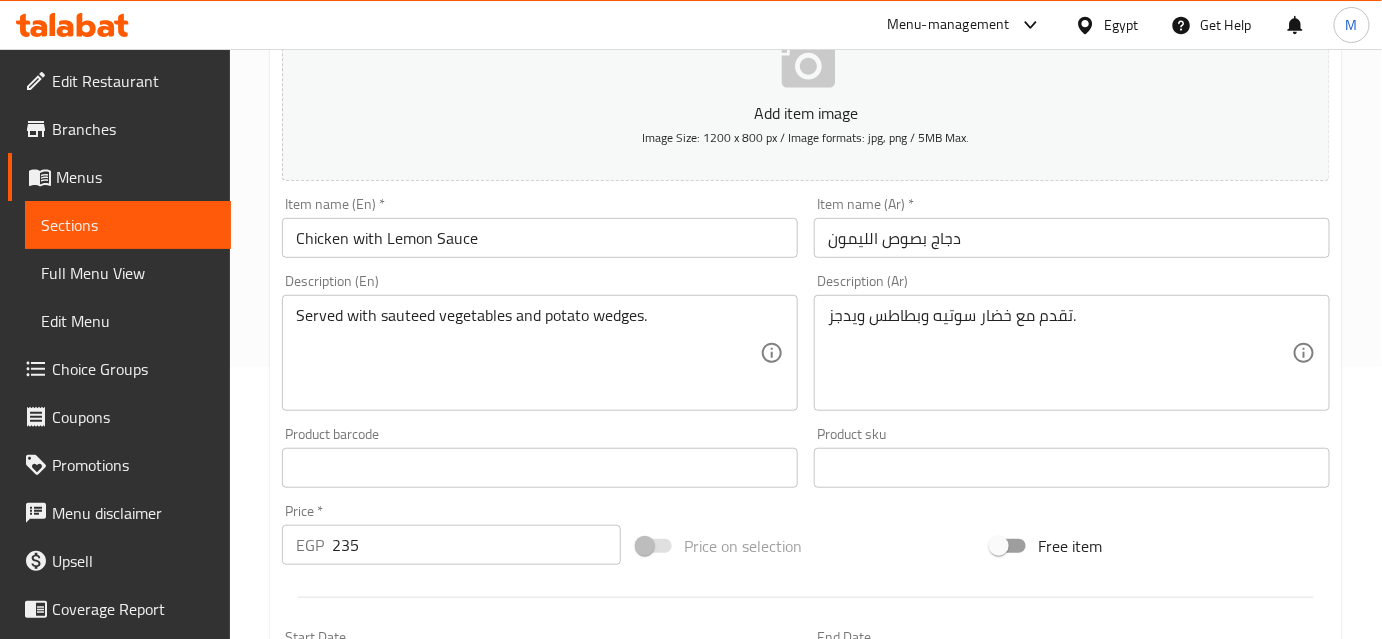 click on "Chicken with Lemon Sauce" at bounding box center [540, 238] 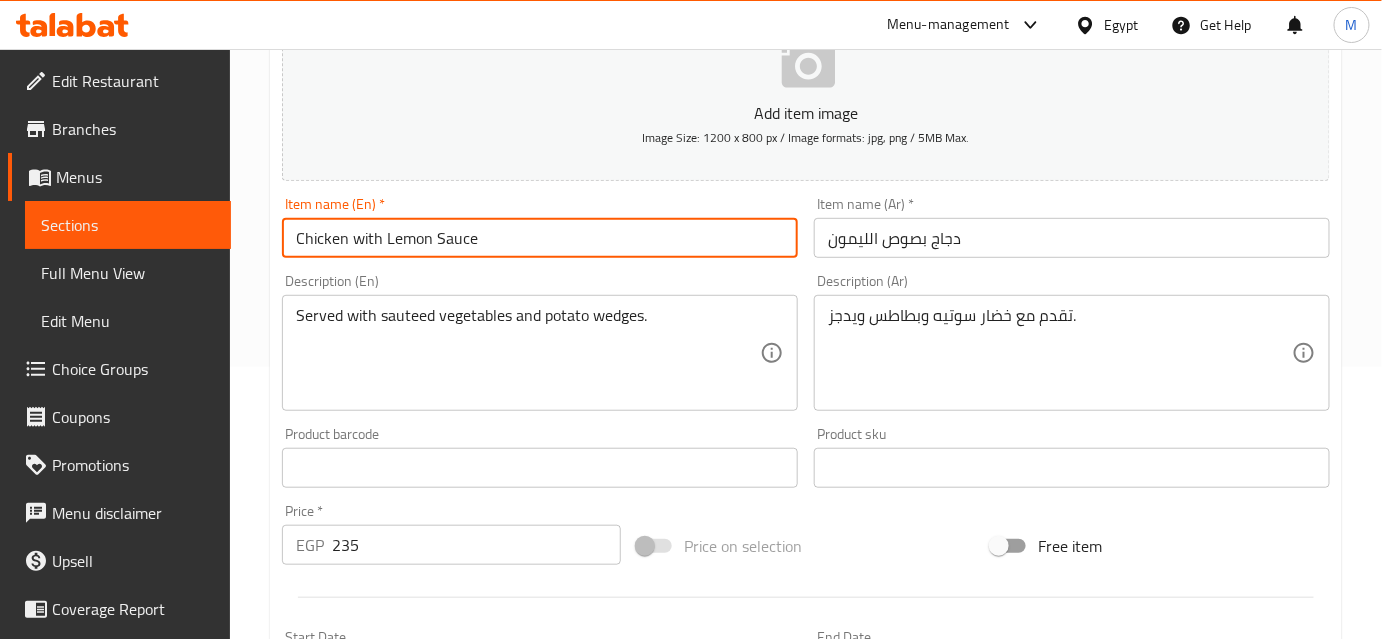 click on "Chicken with Lemon Sauce" at bounding box center [540, 238] 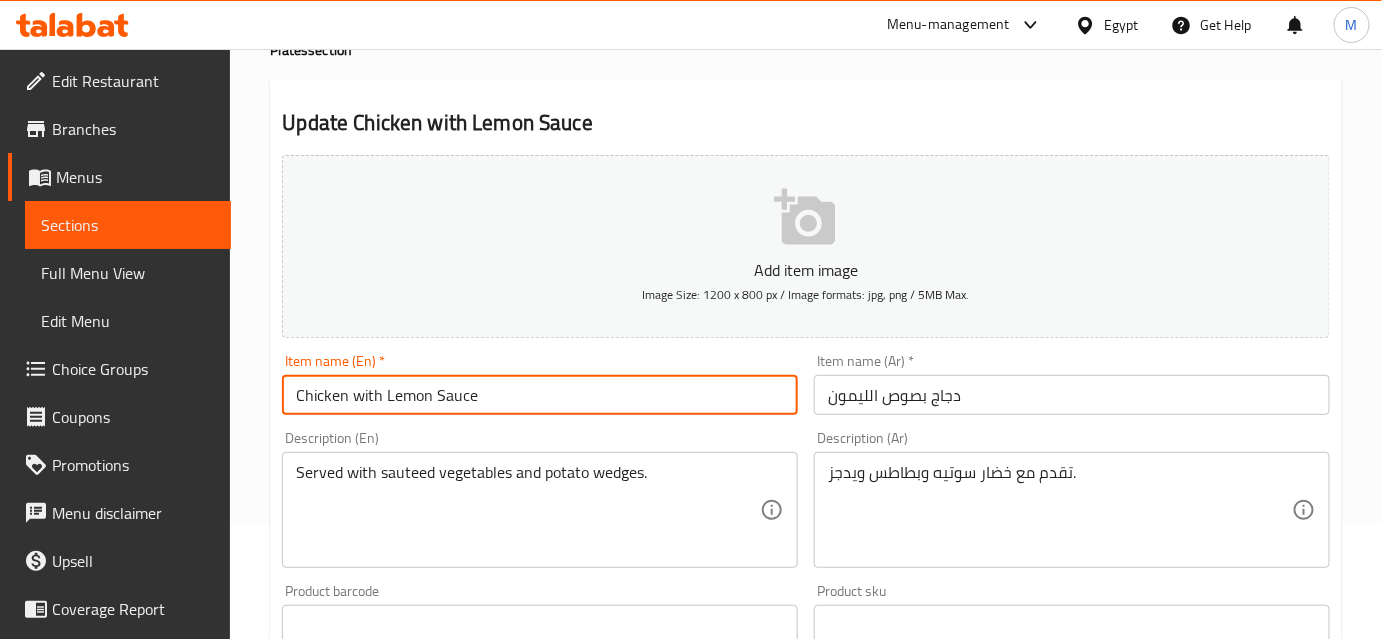 scroll, scrollTop: 0, scrollLeft: 0, axis: both 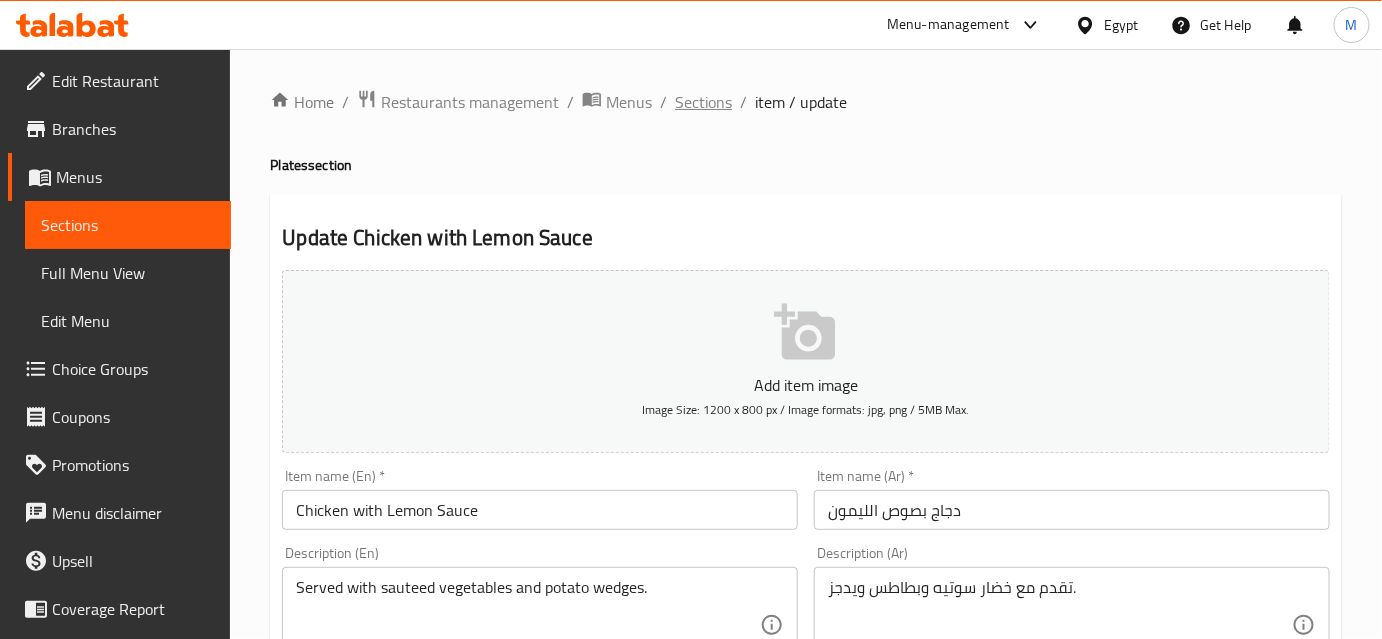 click on "Sections" at bounding box center [703, 102] 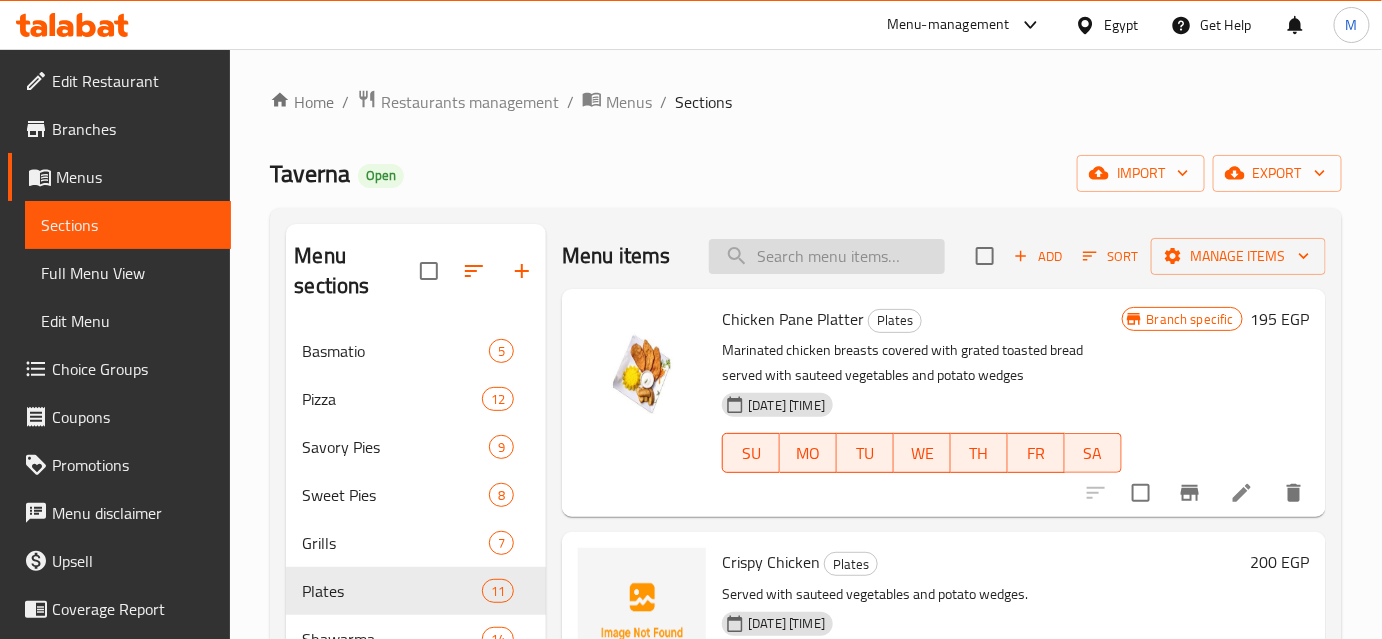 click at bounding box center (827, 256) 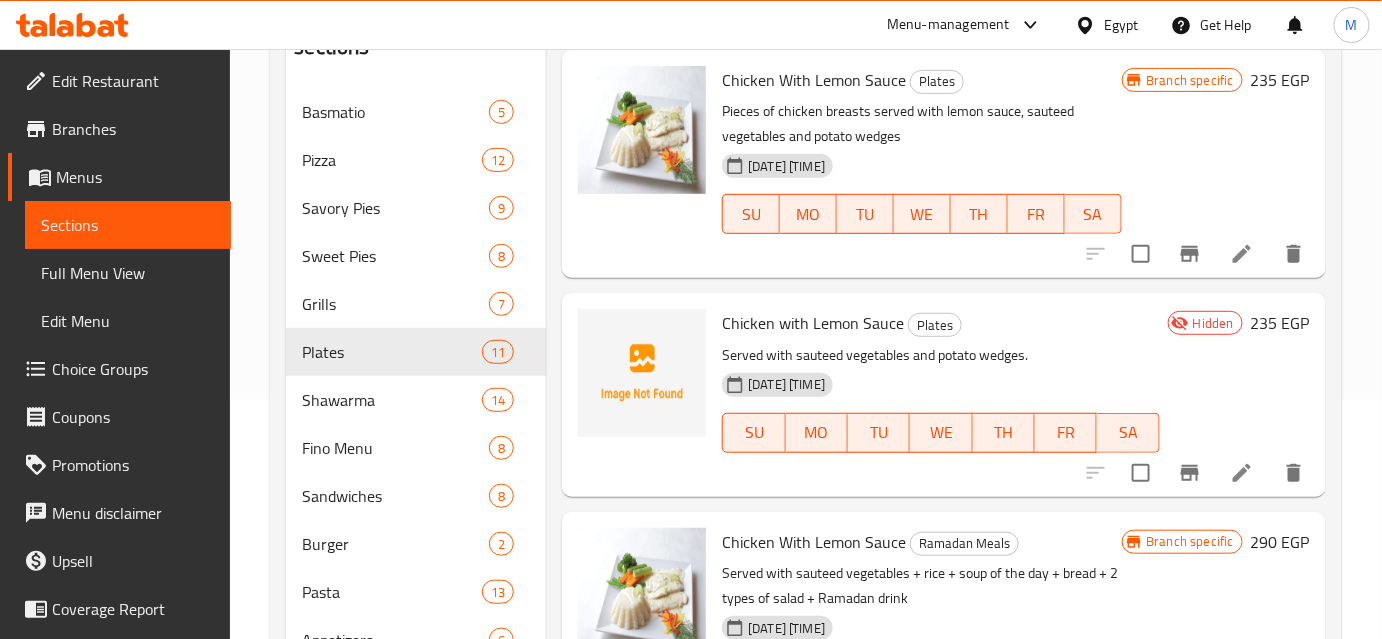 scroll, scrollTop: 181, scrollLeft: 0, axis: vertical 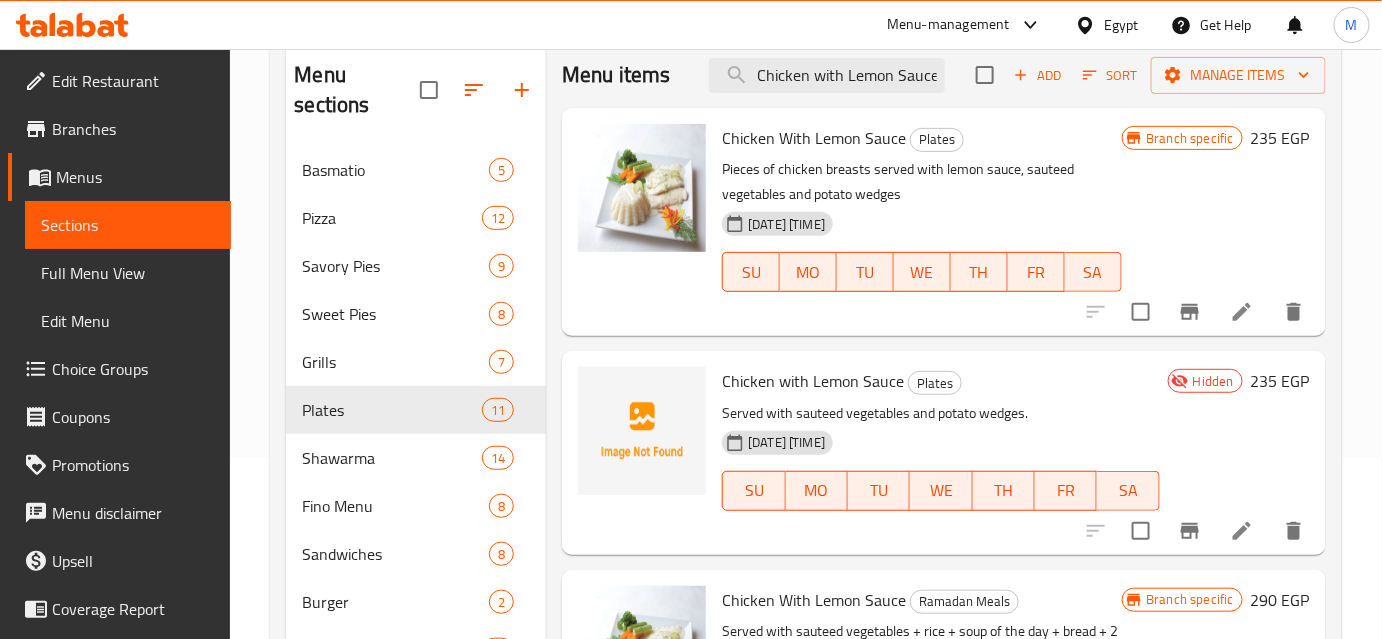 type on "Chicken with Lemon Sauce" 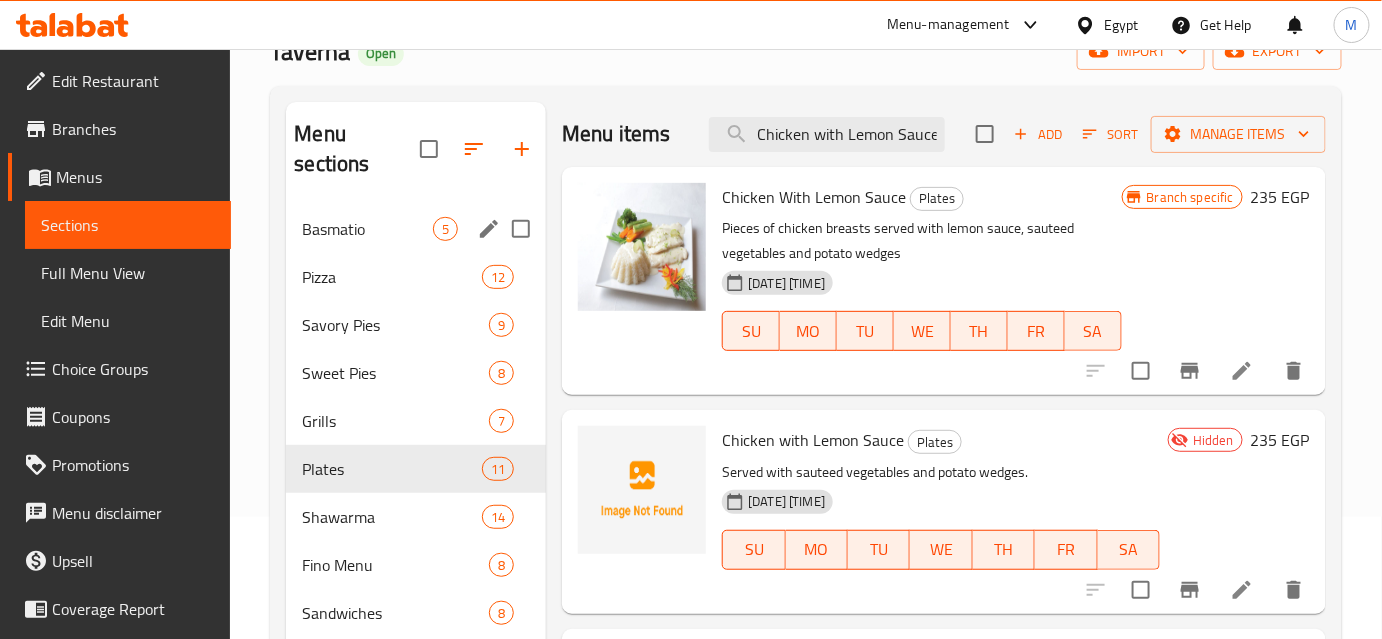 scroll, scrollTop: 90, scrollLeft: 0, axis: vertical 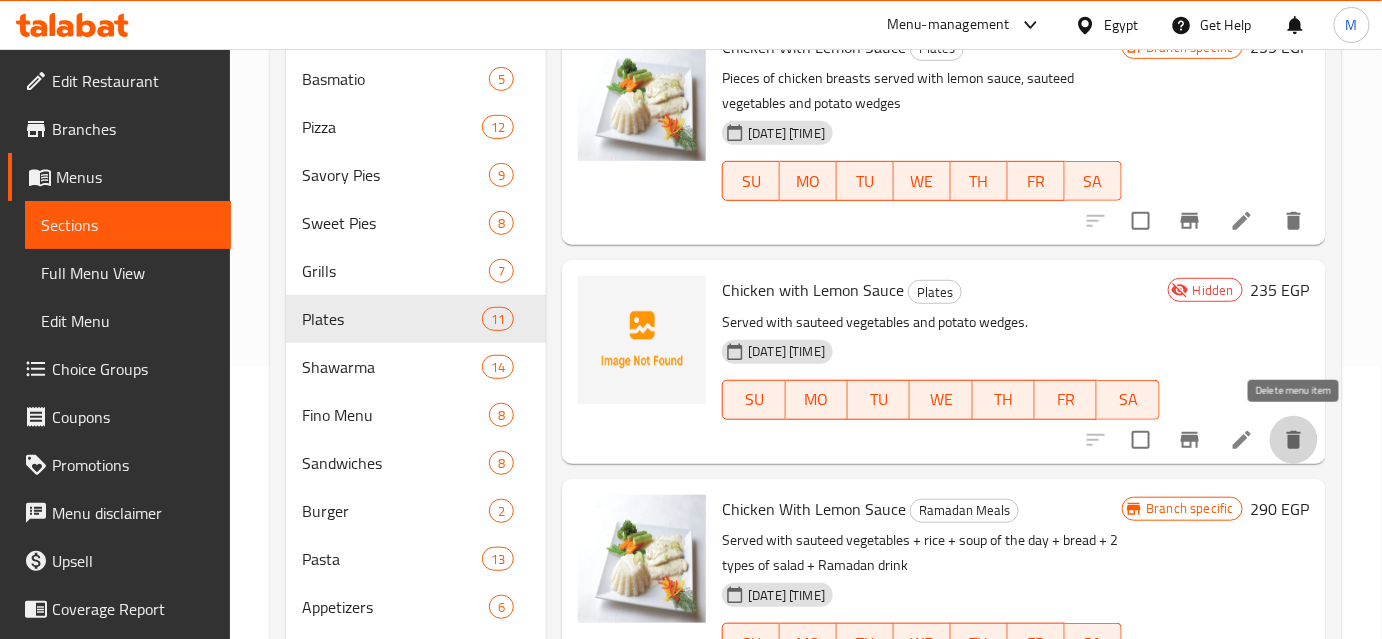 click at bounding box center (1294, 440) 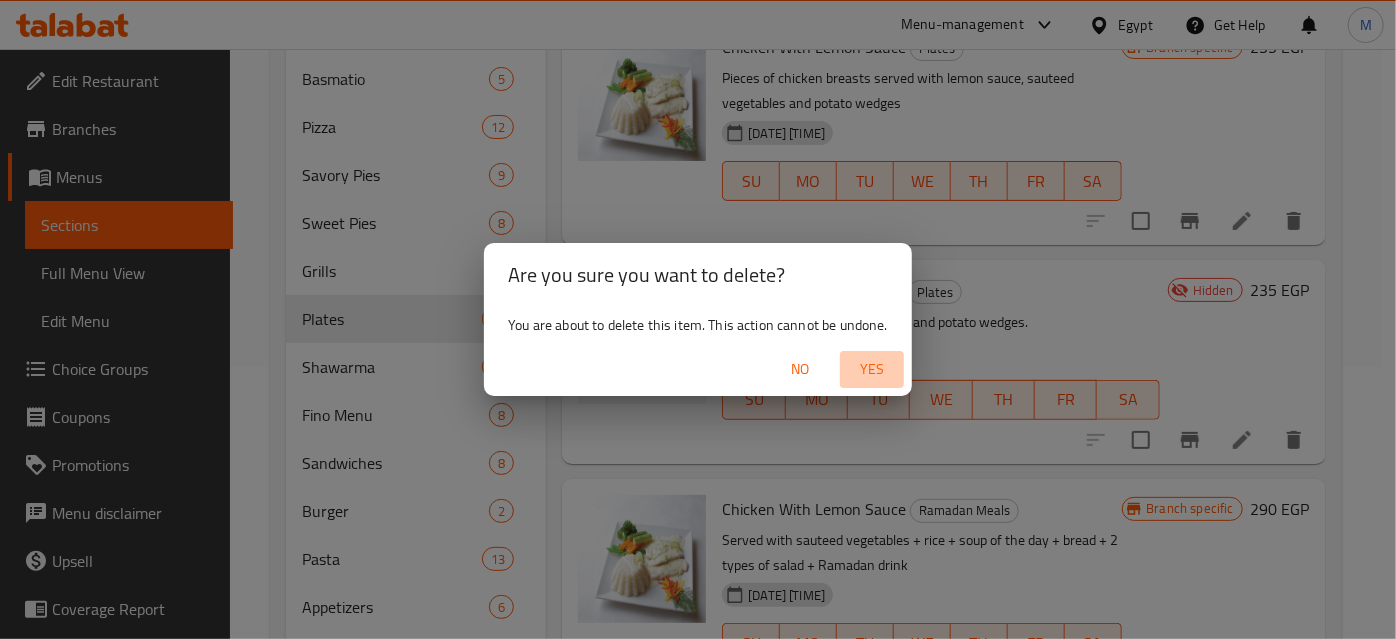 click on "Yes" at bounding box center (872, 369) 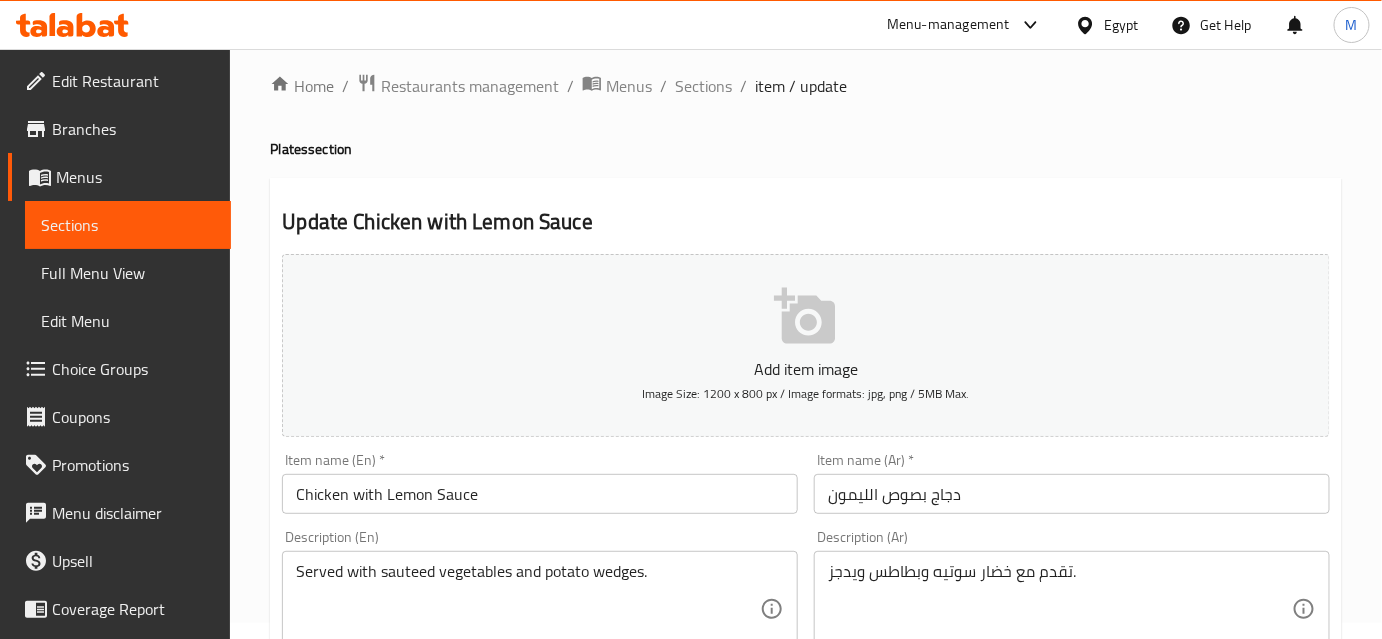 scroll, scrollTop: 0, scrollLeft: 0, axis: both 